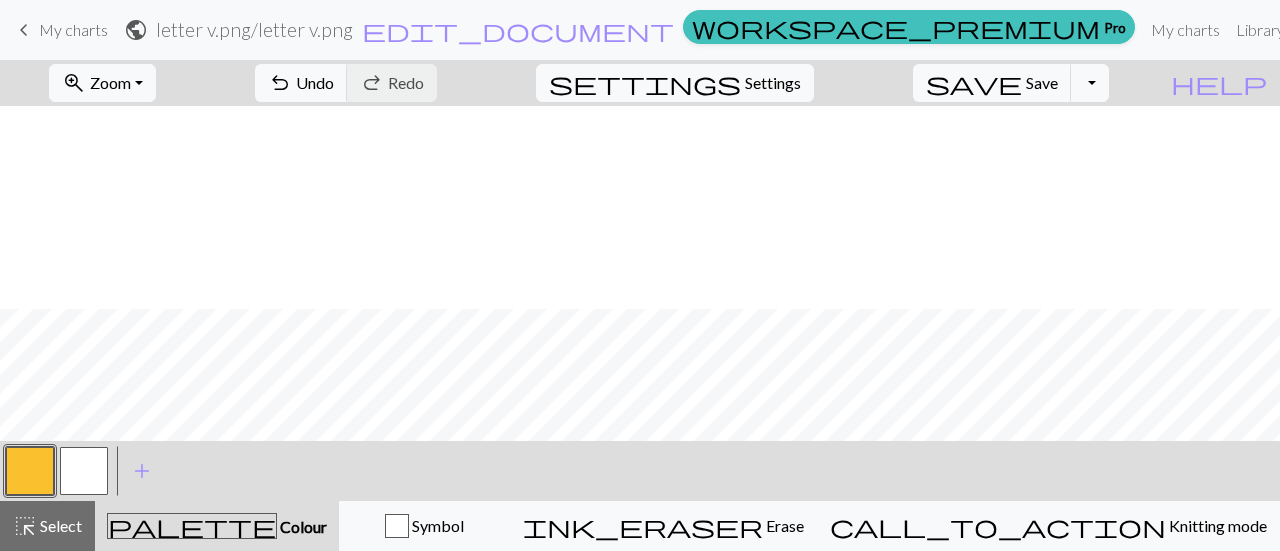 scroll, scrollTop: 0, scrollLeft: 0, axis: both 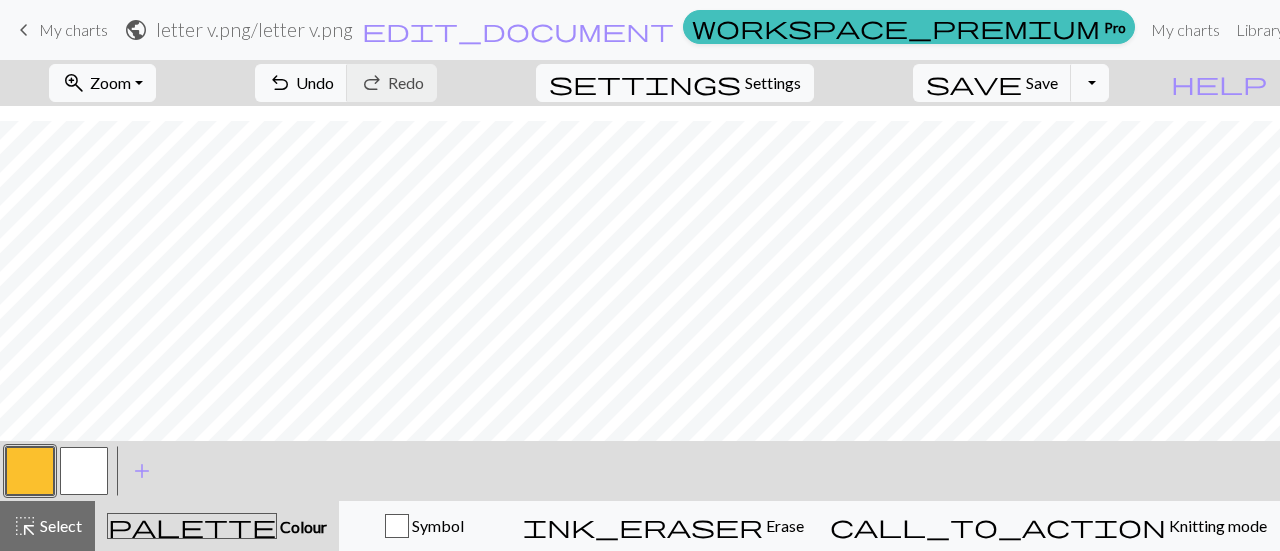 click on "< > add Add a  colour" at bounding box center (640, 471) 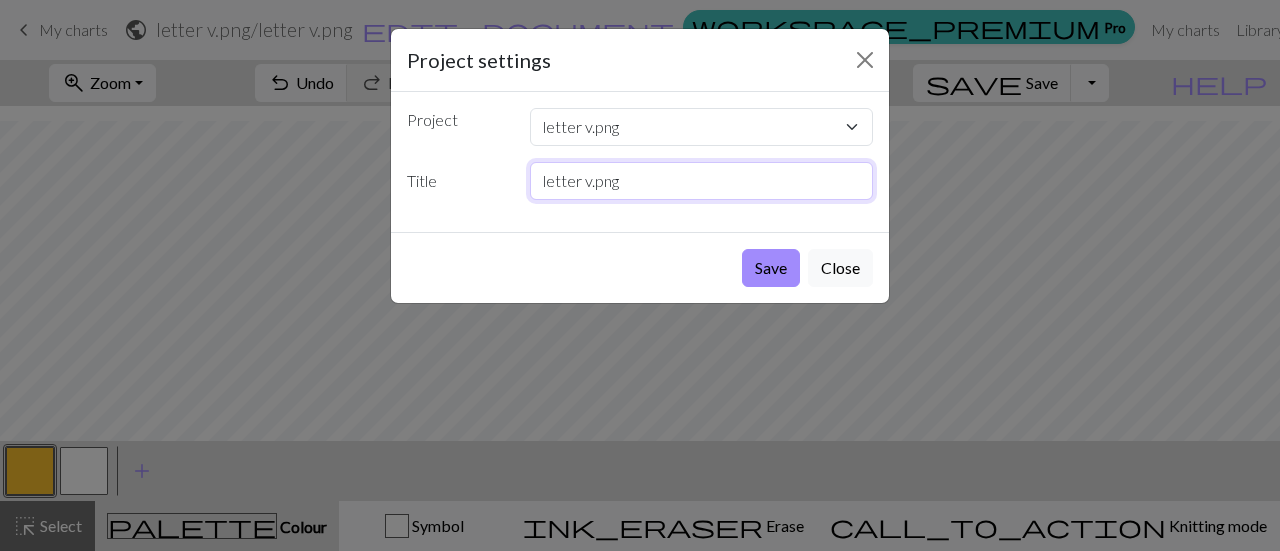 drag, startPoint x: 637, startPoint y: 181, endPoint x: 363, endPoint y: 173, distance: 274.11676 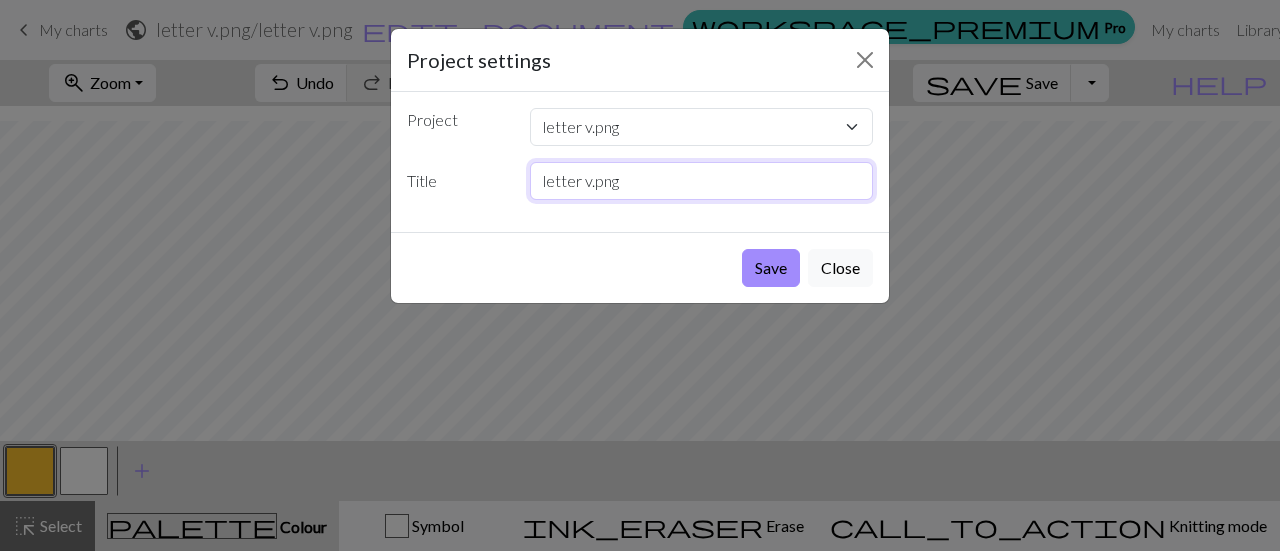 type on "a" 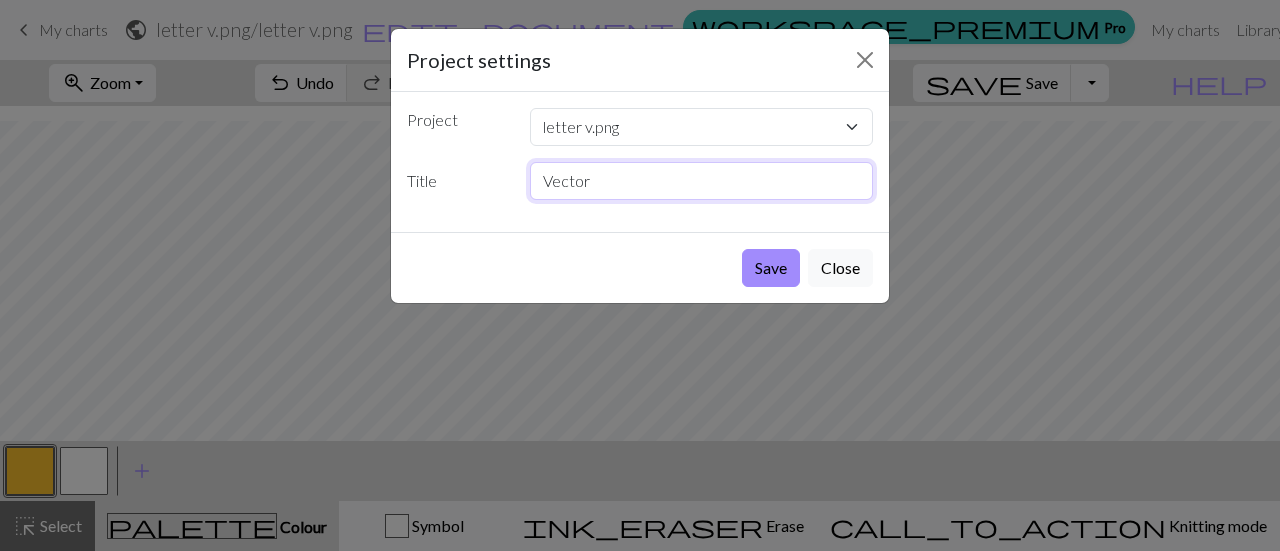type on "Vector" 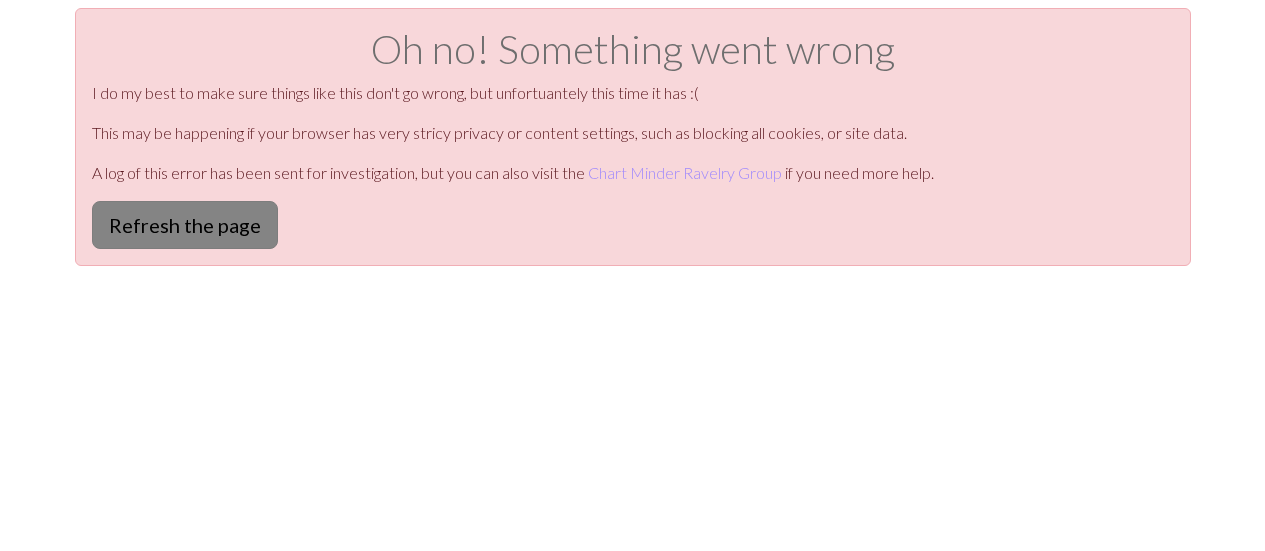 click on "Refresh the page" at bounding box center (185, 225) 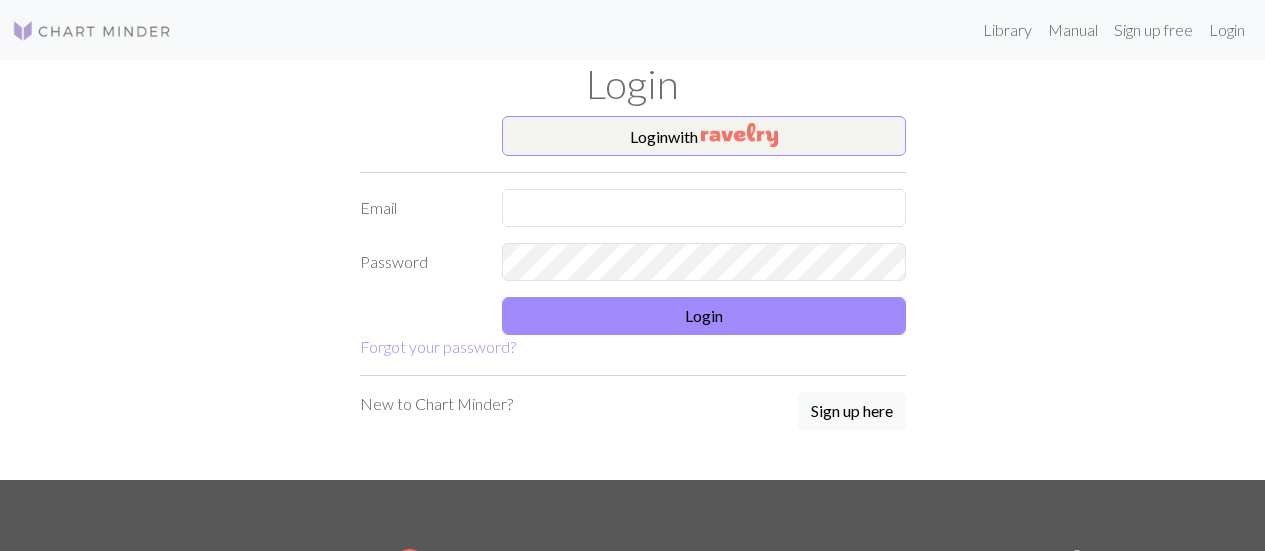 scroll, scrollTop: 0, scrollLeft: 0, axis: both 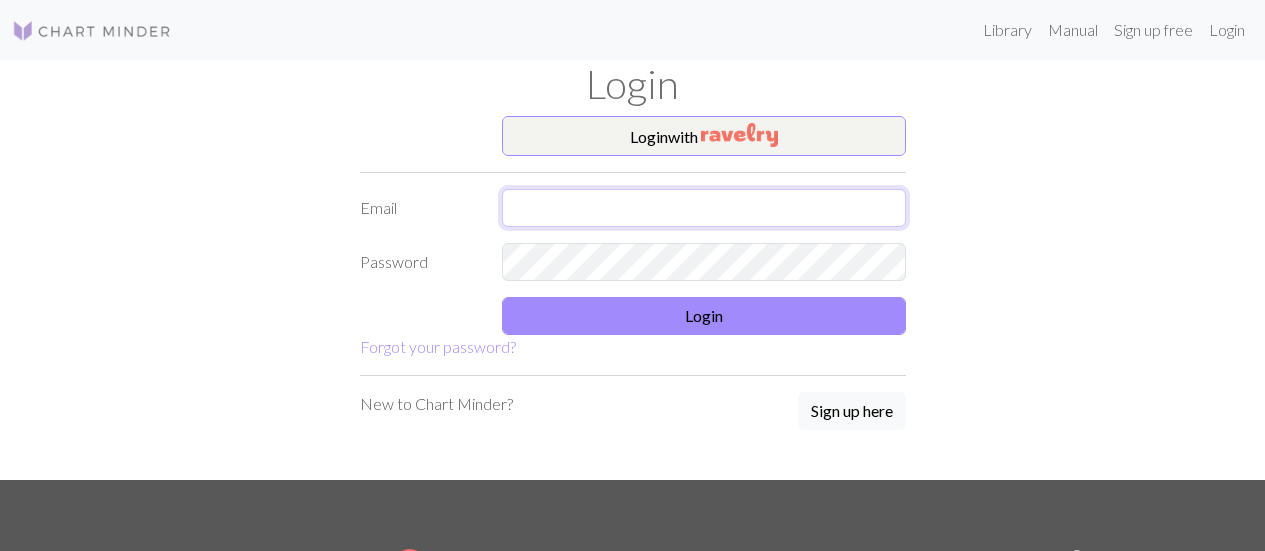 click at bounding box center (704, 208) 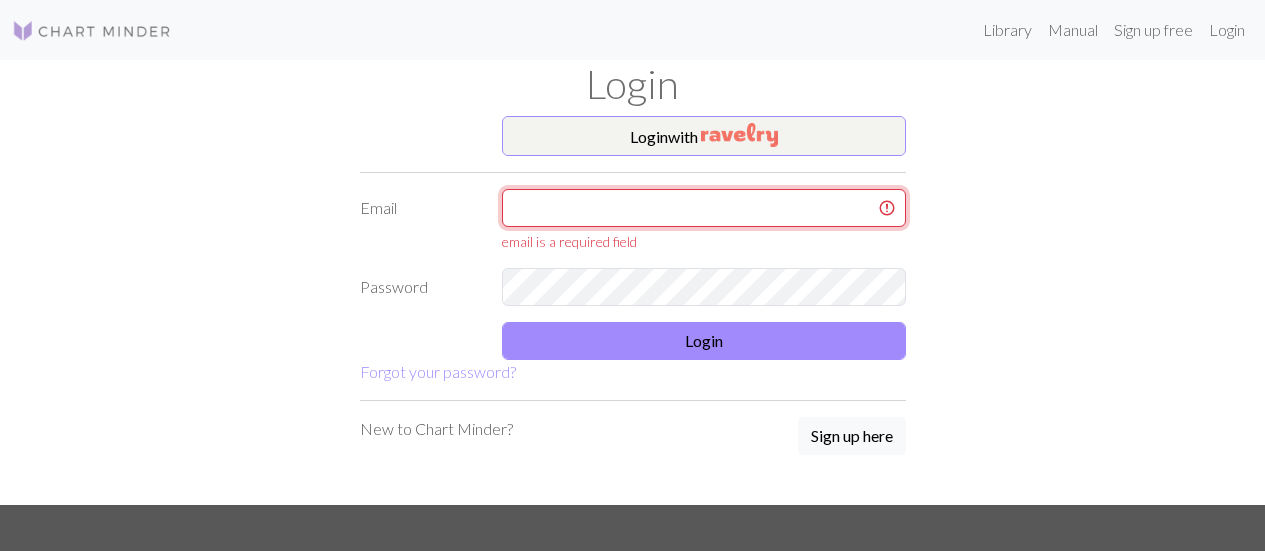 type on "[EMAIL]" 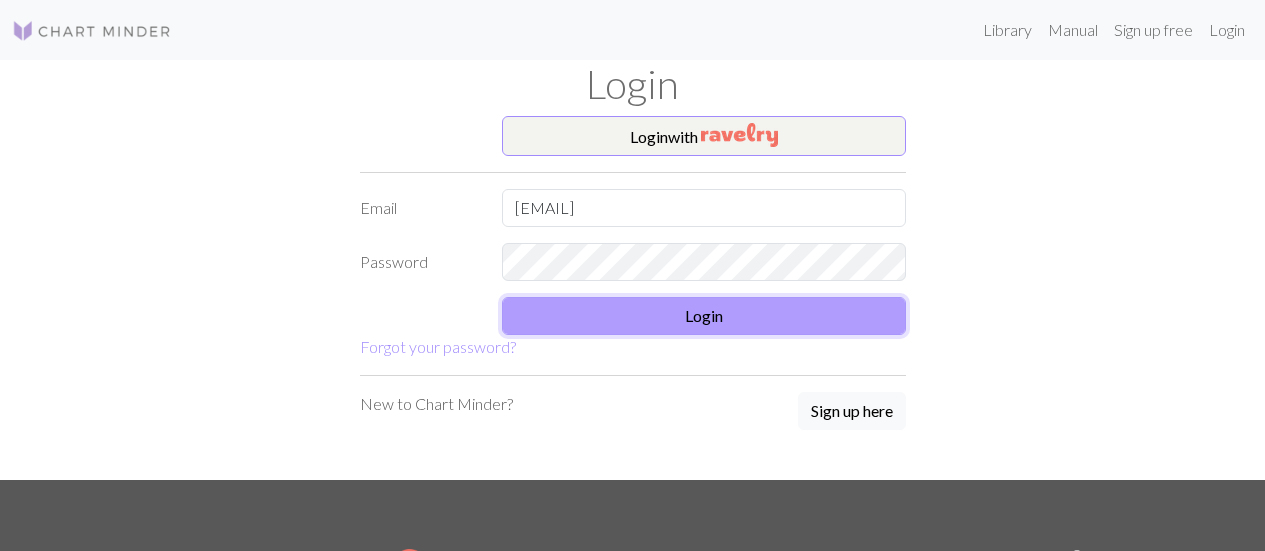 click on "Login" at bounding box center (704, 316) 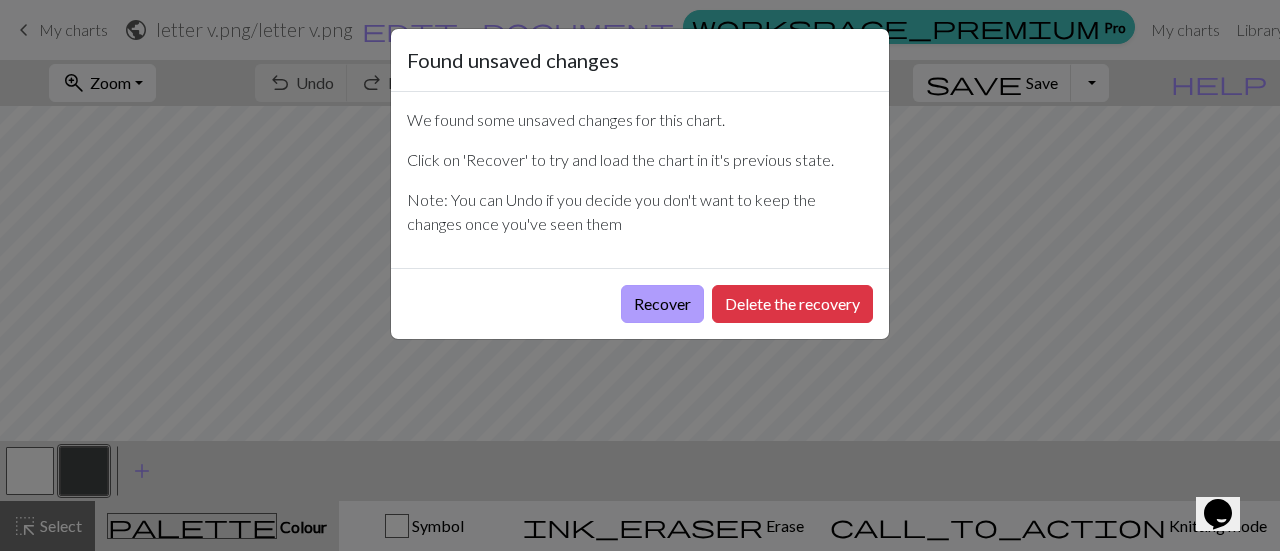 click on "Recover" at bounding box center [662, 304] 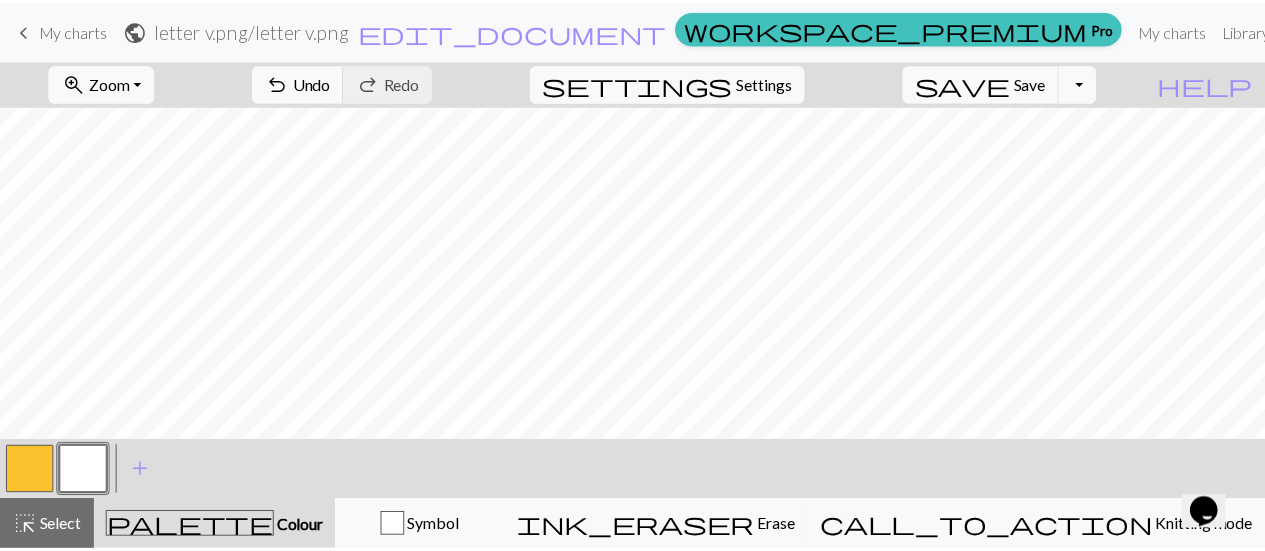 scroll, scrollTop: 166, scrollLeft: 0, axis: vertical 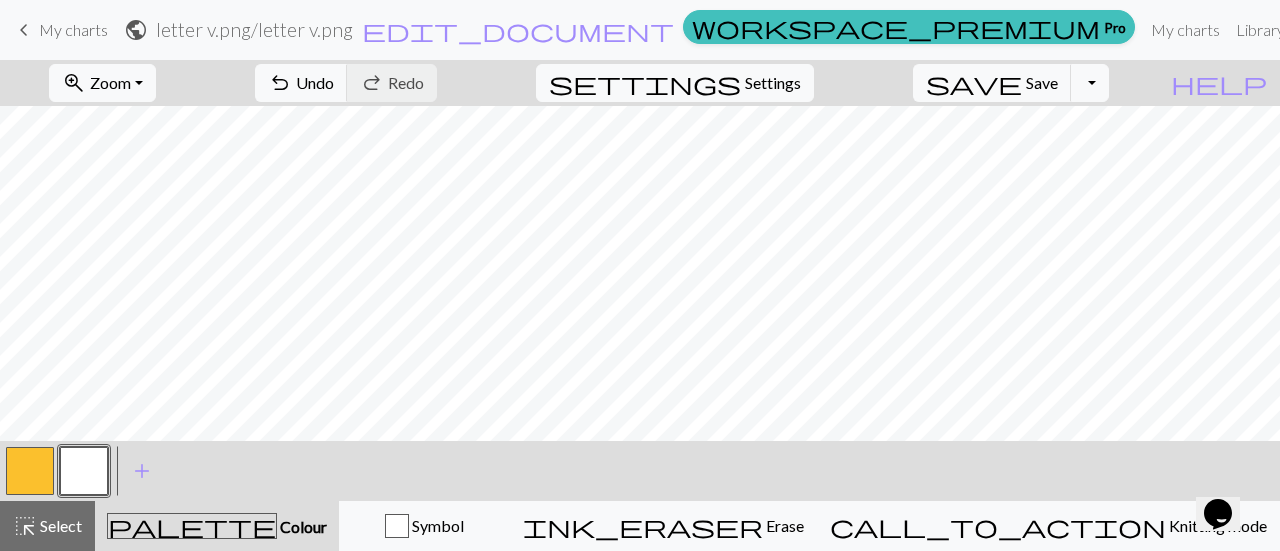 click on "letter v.png  /  letter v.png" at bounding box center (254, 29) 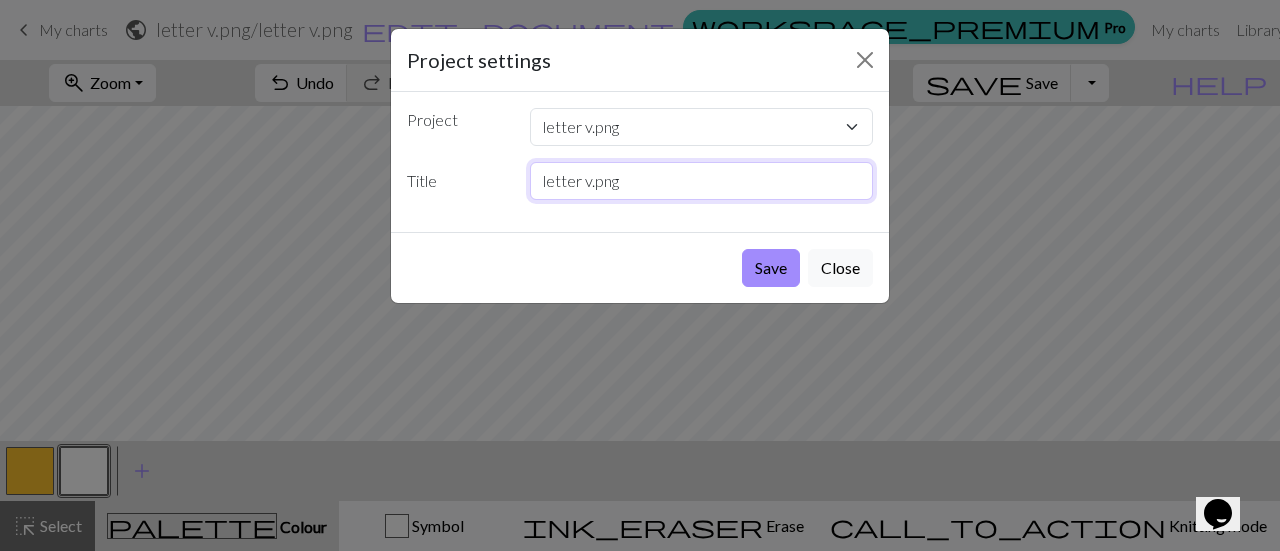 drag, startPoint x: 656, startPoint y: 186, endPoint x: 355, endPoint y: 168, distance: 301.53772 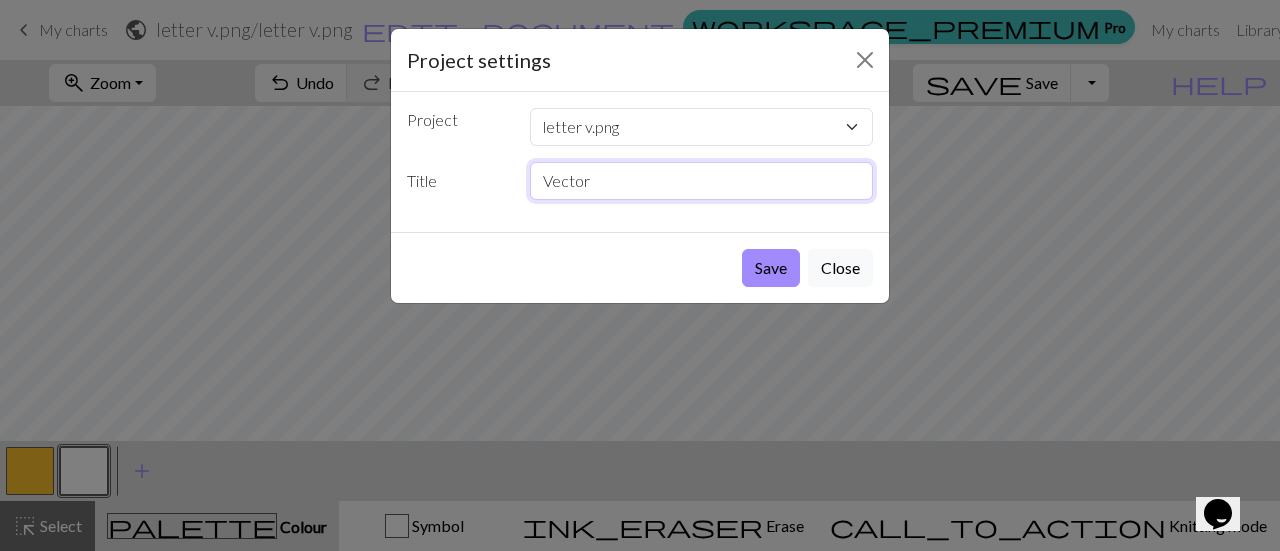 type on "Vector" 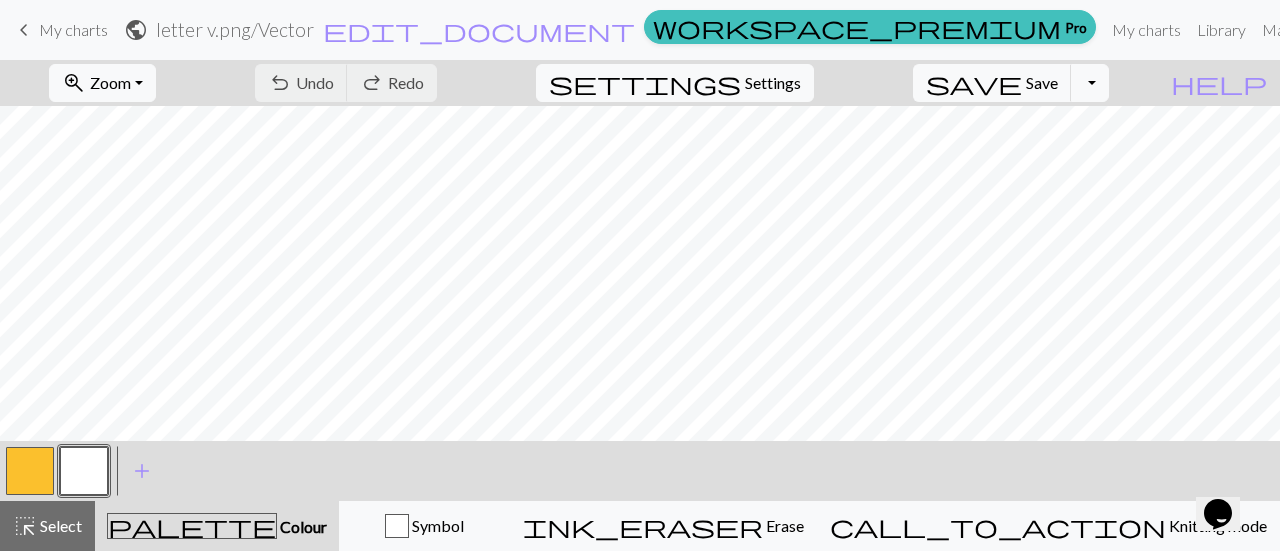 click on "My charts" at bounding box center (73, 29) 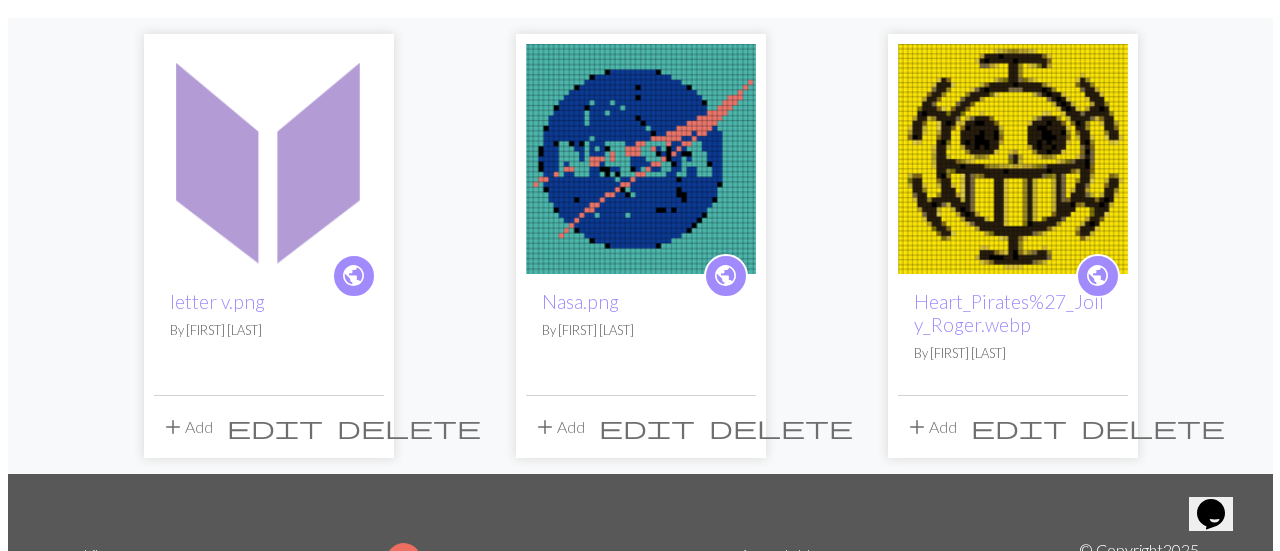 scroll, scrollTop: 164, scrollLeft: 0, axis: vertical 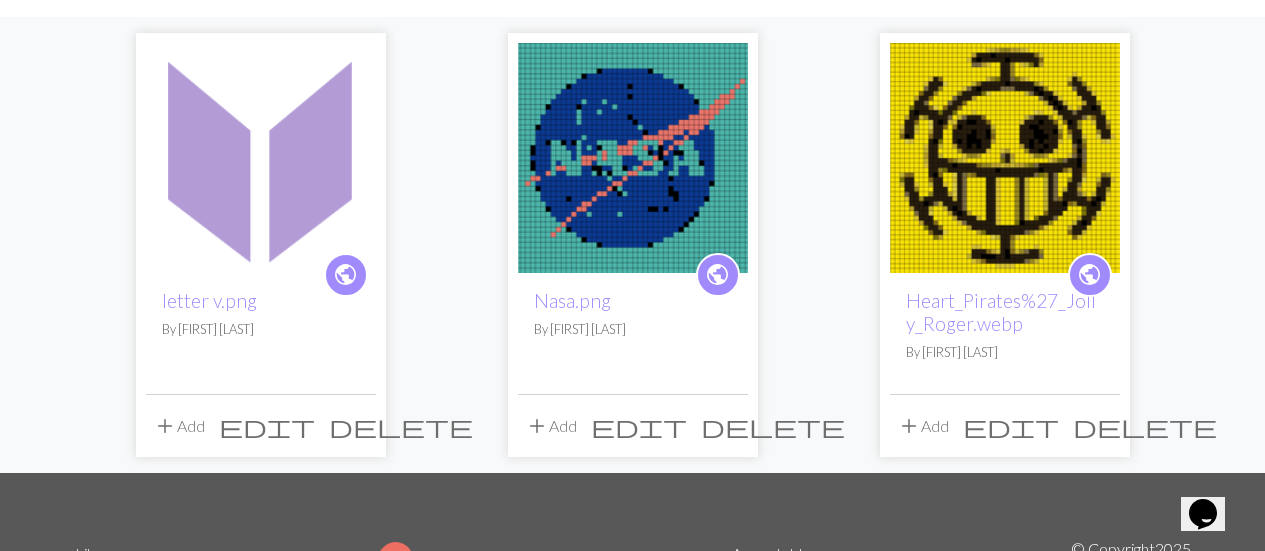 click on "edit" at bounding box center [267, 426] 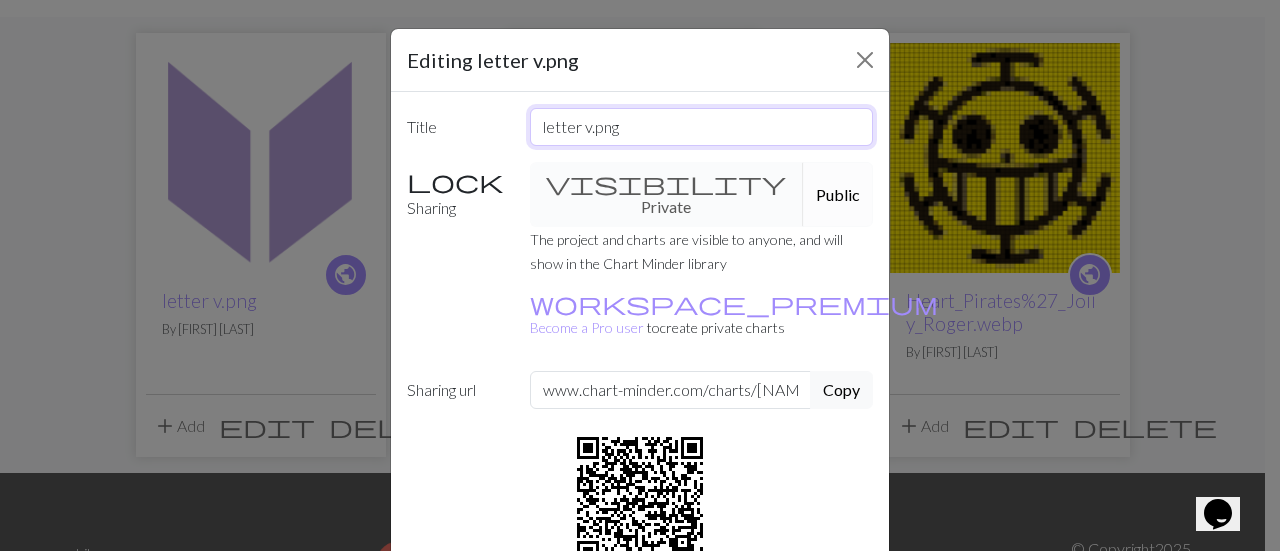 drag, startPoint x: 641, startPoint y: 136, endPoint x: 319, endPoint y: 105, distance: 323.4888 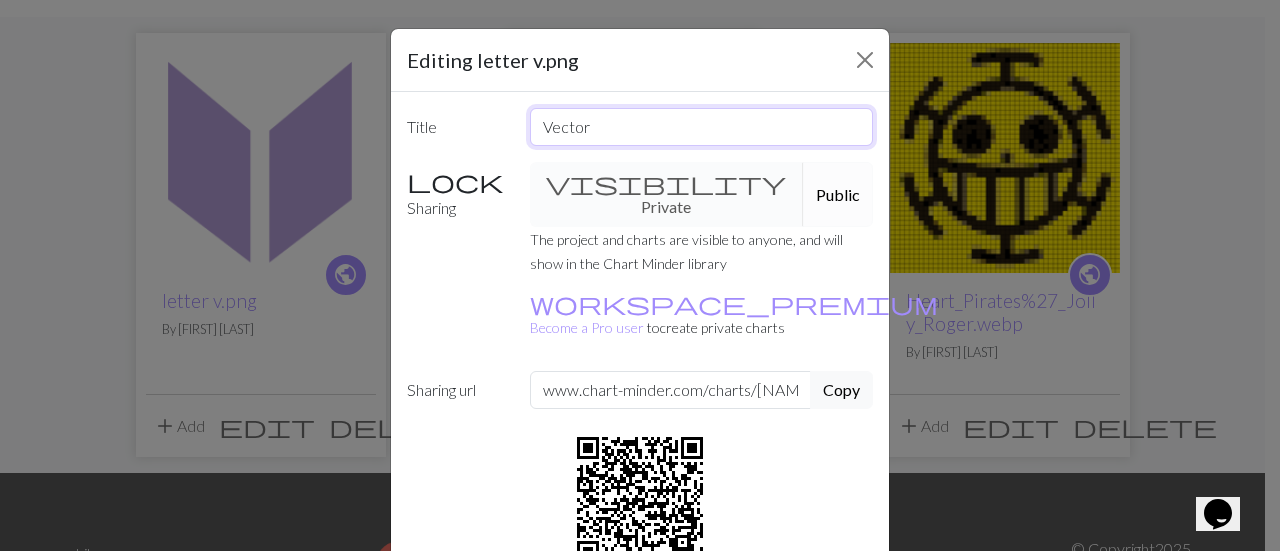type on "Vector" 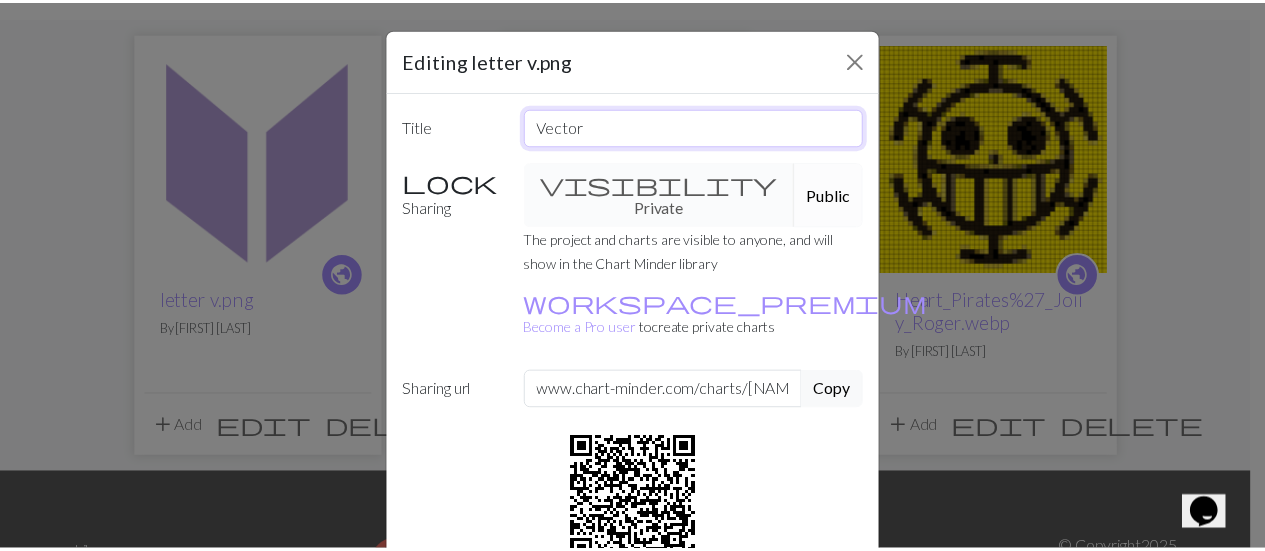 scroll, scrollTop: 129, scrollLeft: 0, axis: vertical 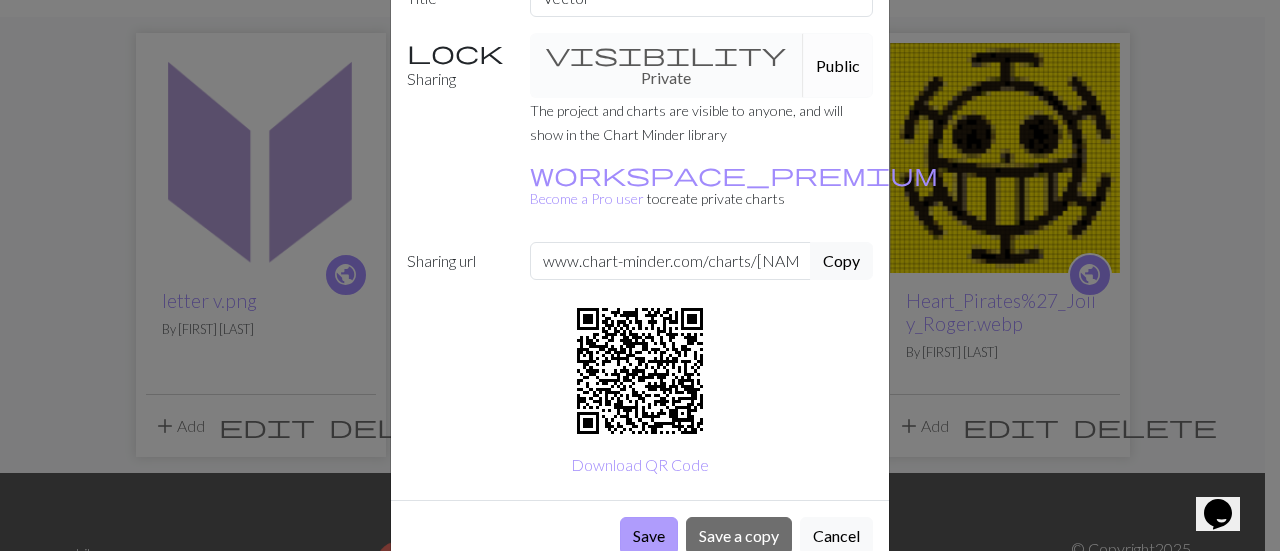 click on "Save" at bounding box center [649, 536] 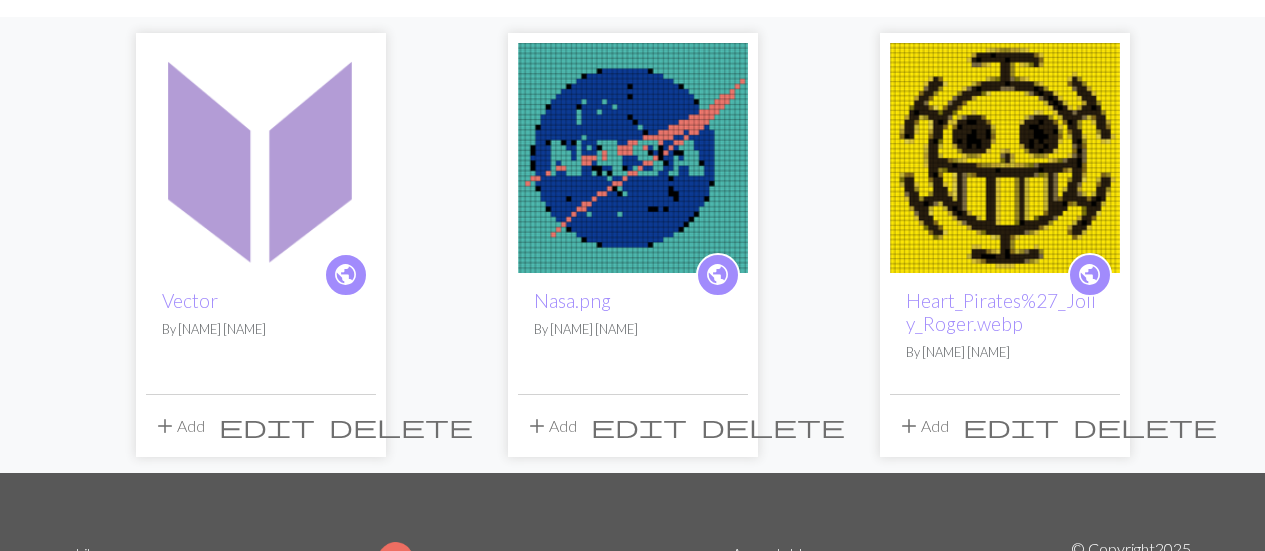 scroll, scrollTop: 164, scrollLeft: 0, axis: vertical 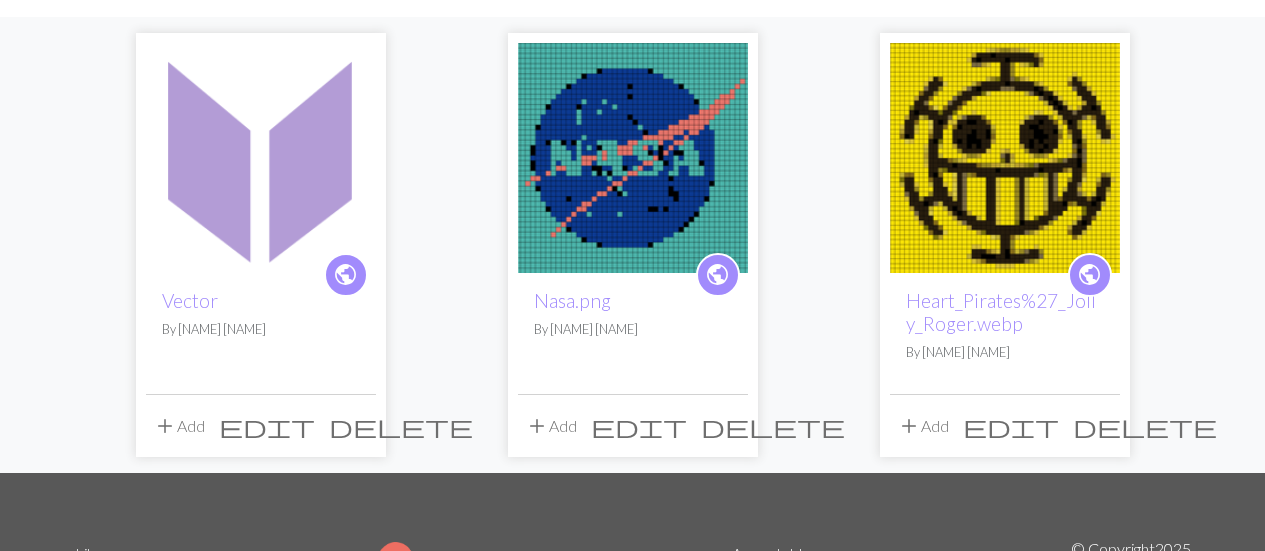 click at bounding box center [261, 158] 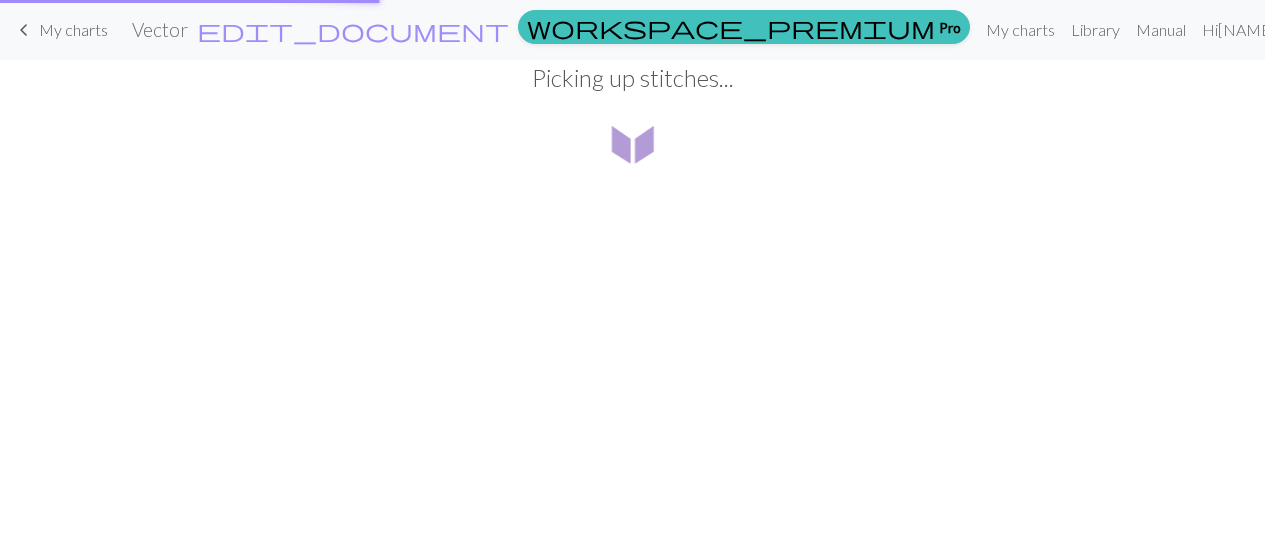 scroll, scrollTop: 0, scrollLeft: 0, axis: both 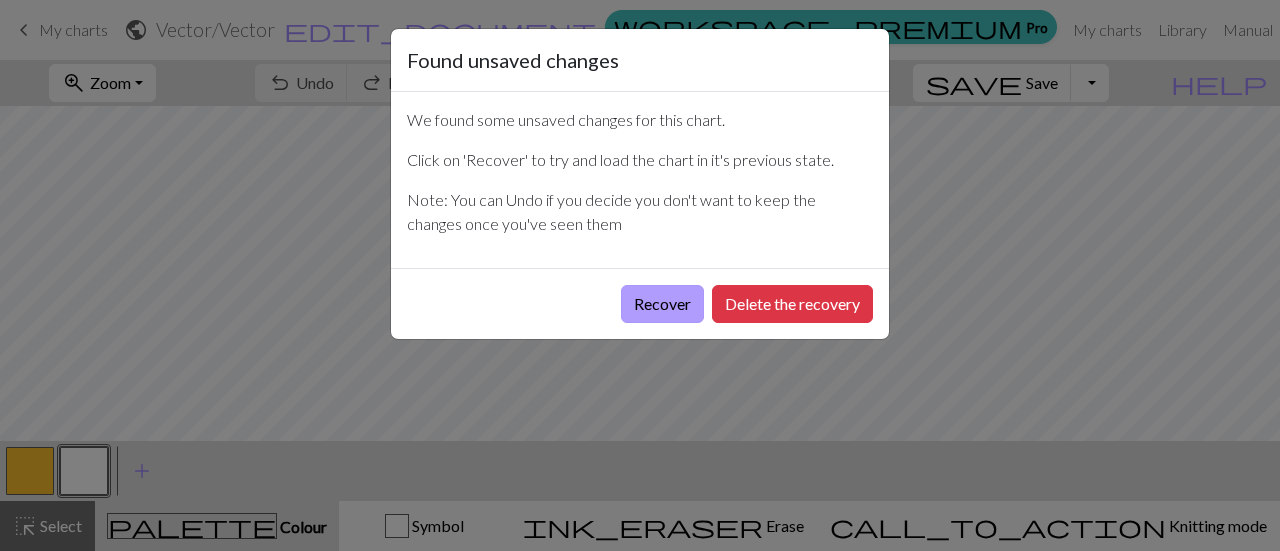 click on "Recover" at bounding box center [662, 304] 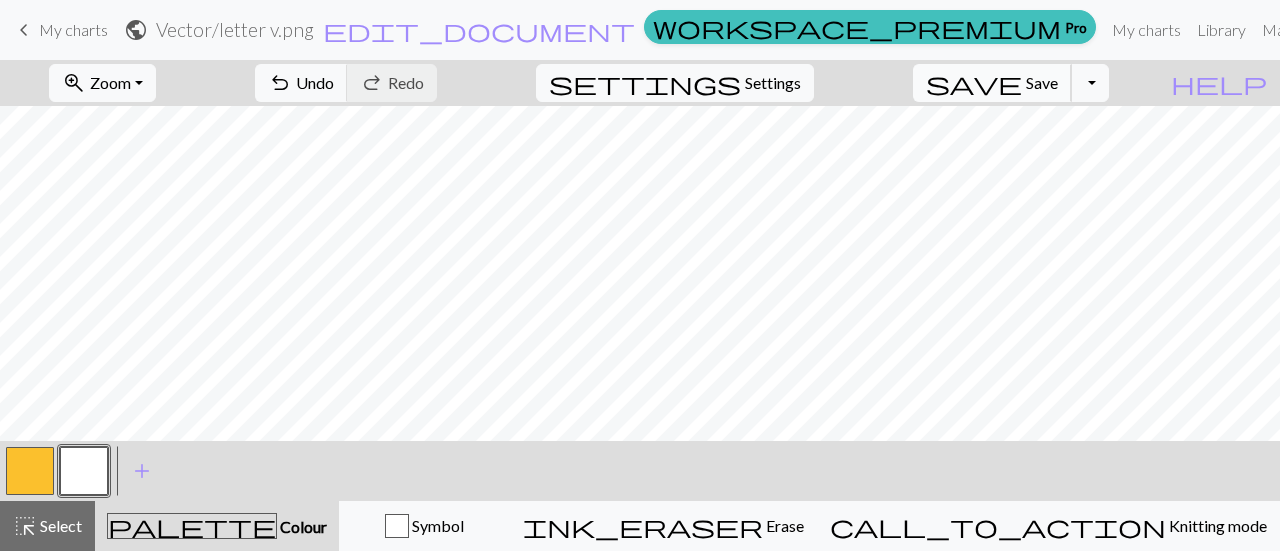 click on "Save" at bounding box center (1042, 82) 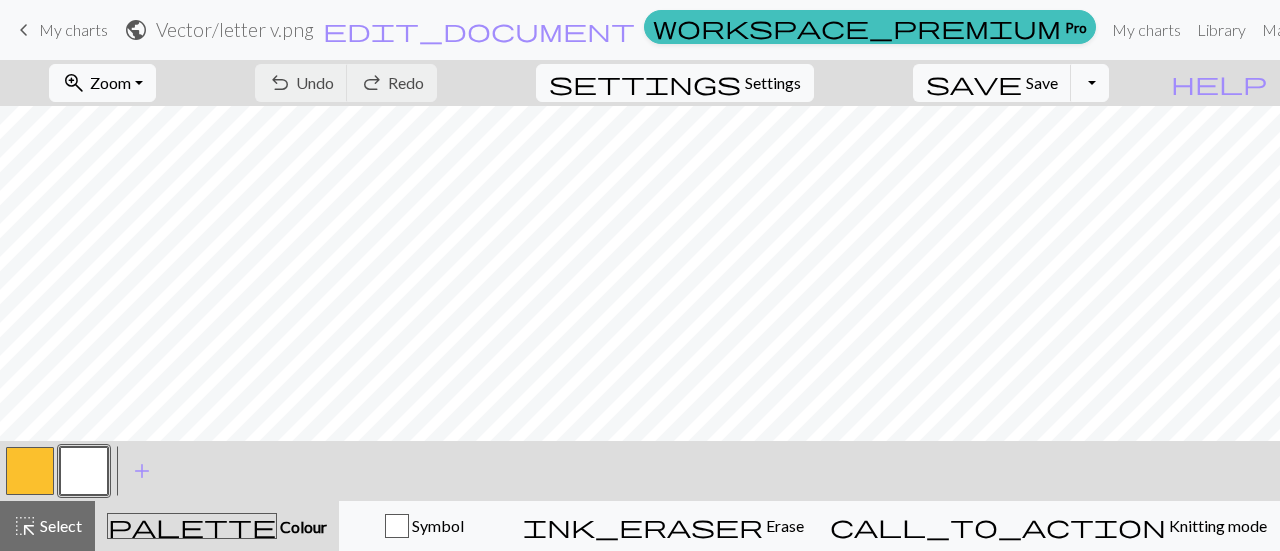 click on "keyboard_arrow_left   My charts" at bounding box center [60, 30] 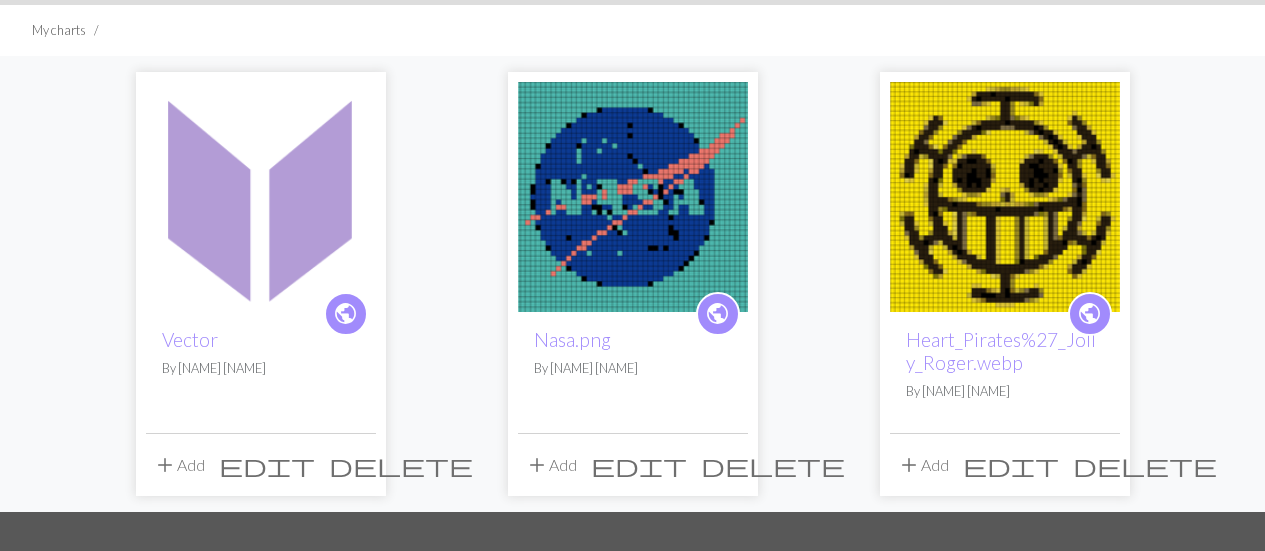scroll, scrollTop: 126, scrollLeft: 0, axis: vertical 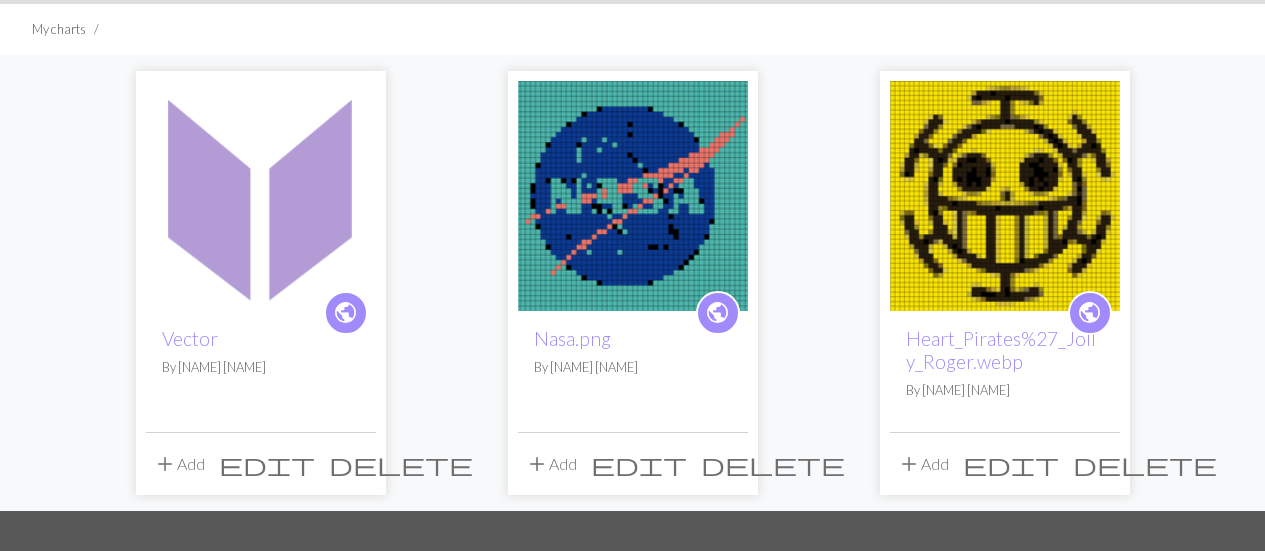 click at bounding box center [261, 196] 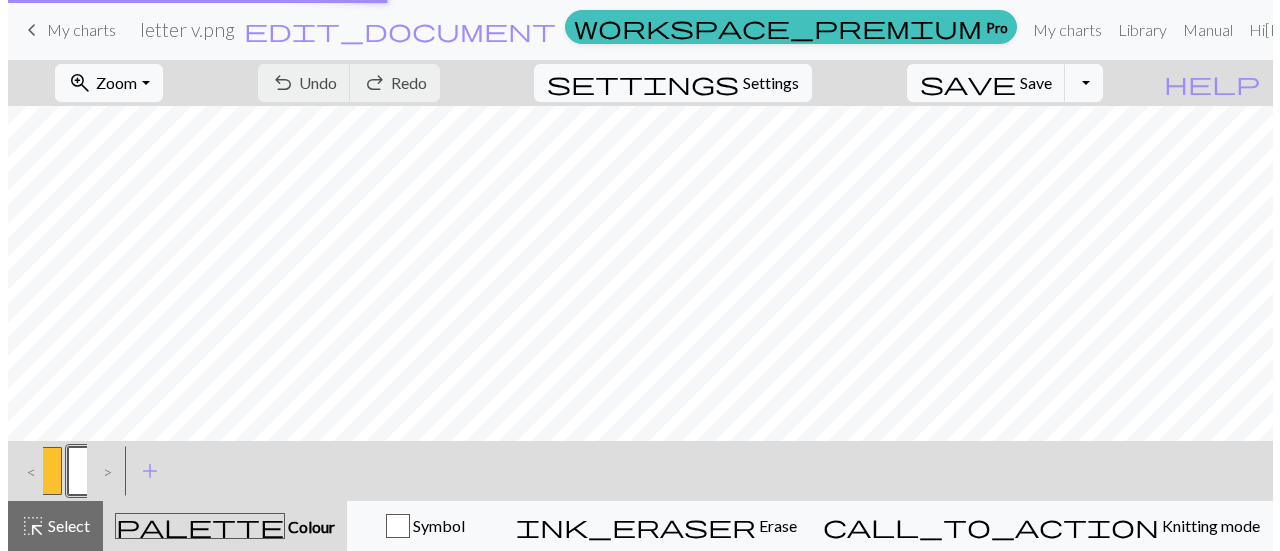 scroll, scrollTop: 0, scrollLeft: 0, axis: both 